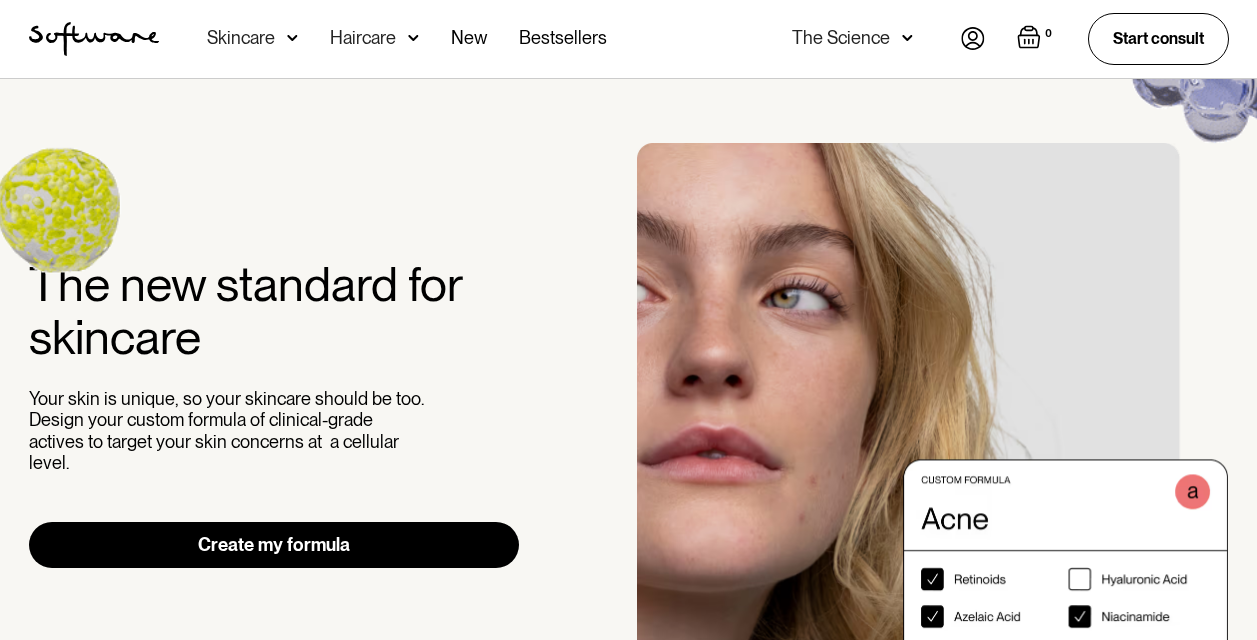 scroll, scrollTop: 0, scrollLeft: 0, axis: both 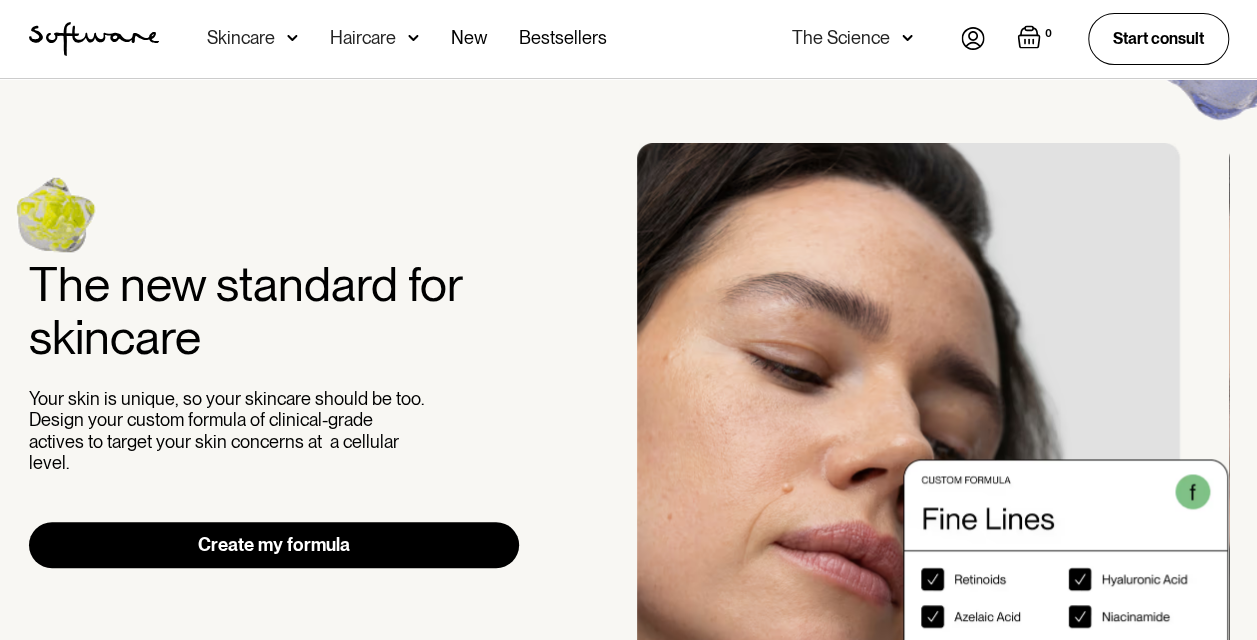 click at bounding box center (973, 38) 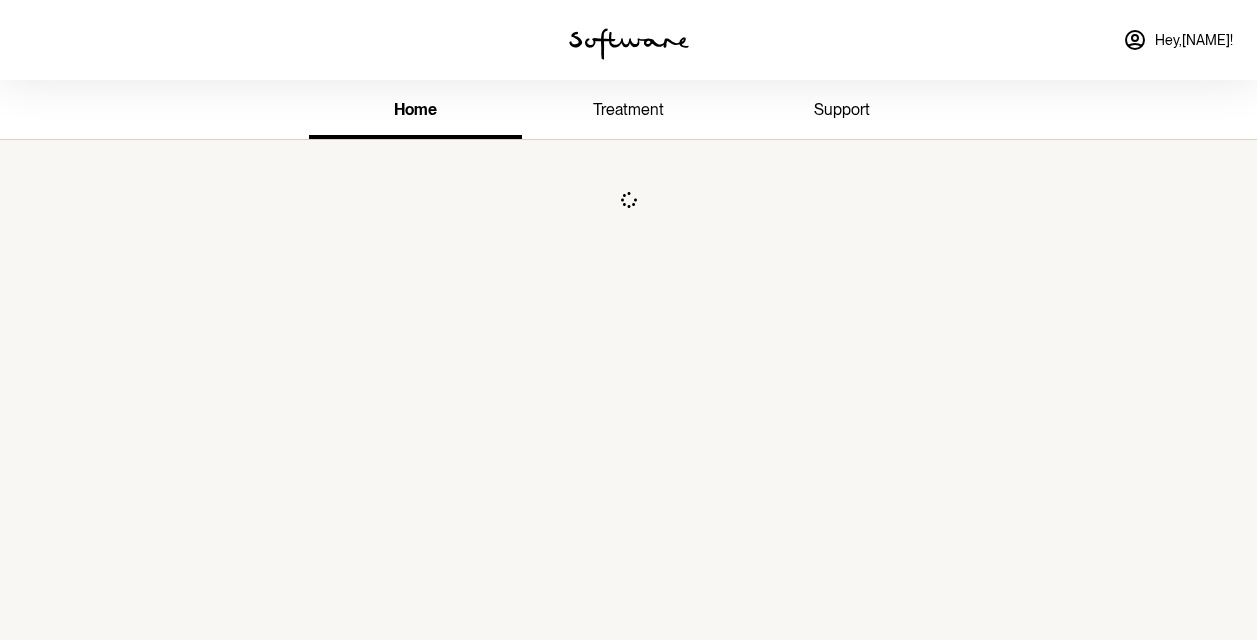 scroll, scrollTop: 0, scrollLeft: 0, axis: both 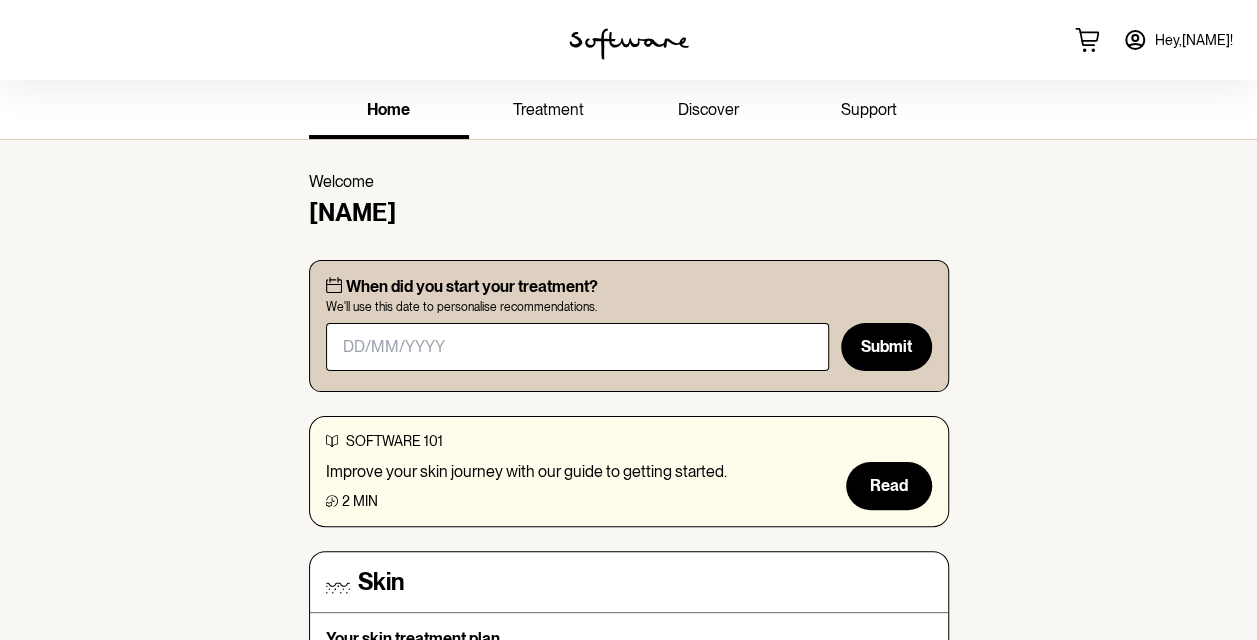 click on "support" at bounding box center (869, 109) 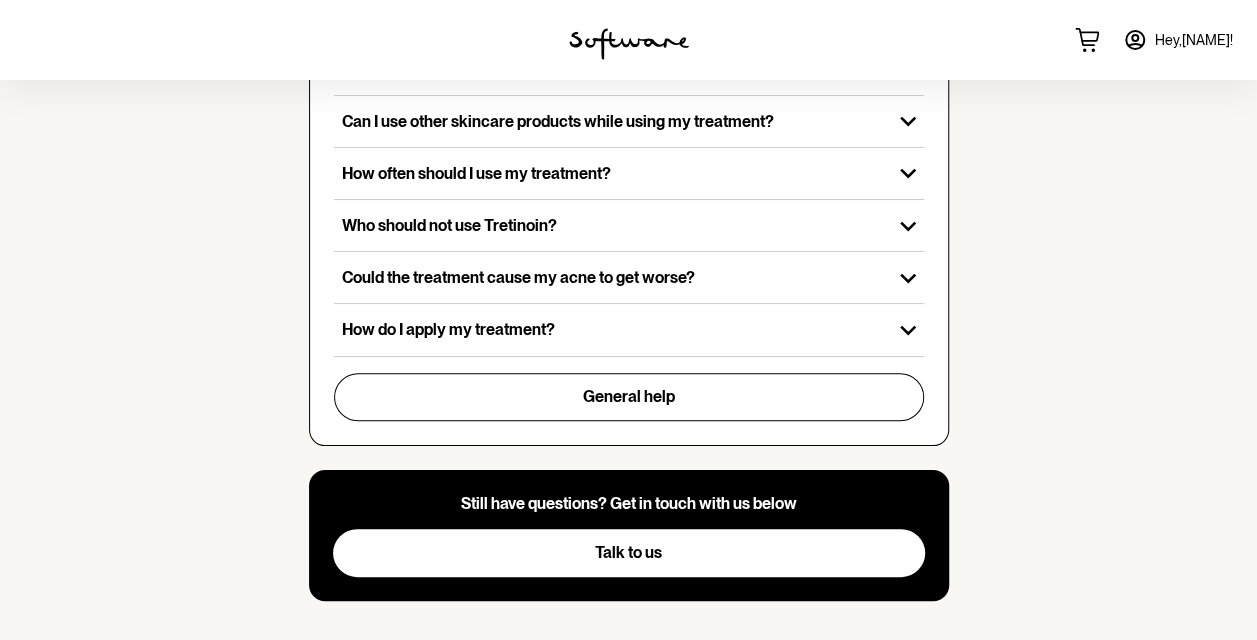 scroll, scrollTop: 756, scrollLeft: 0, axis: vertical 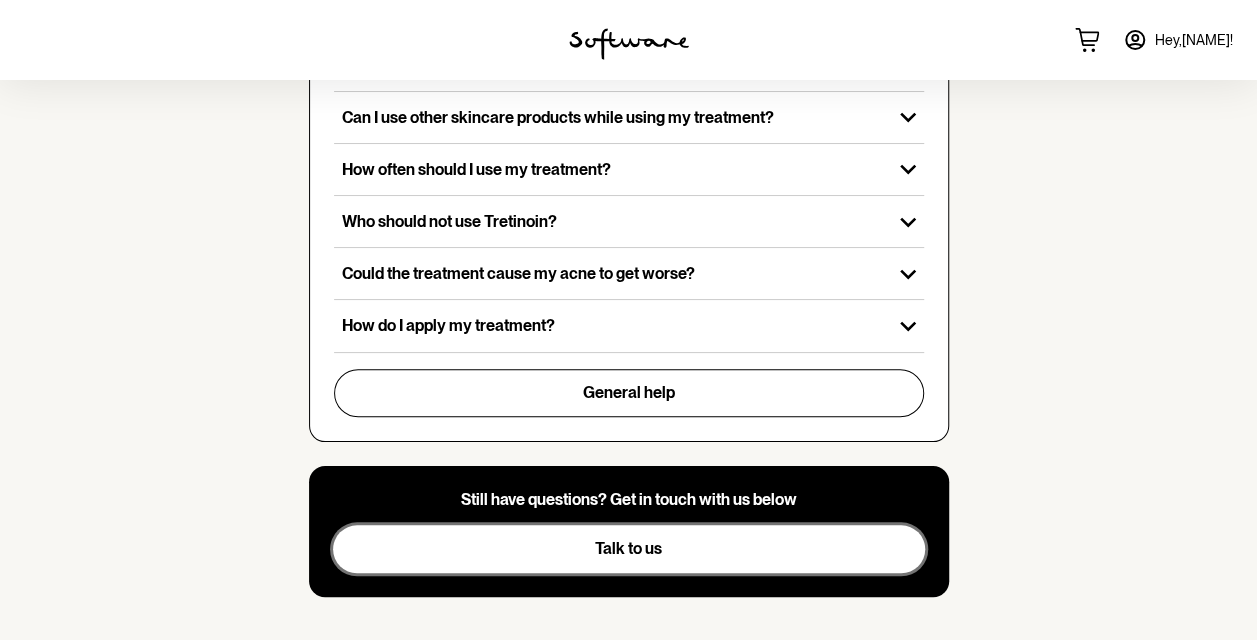click on "Talk to us" at bounding box center [628, 548] 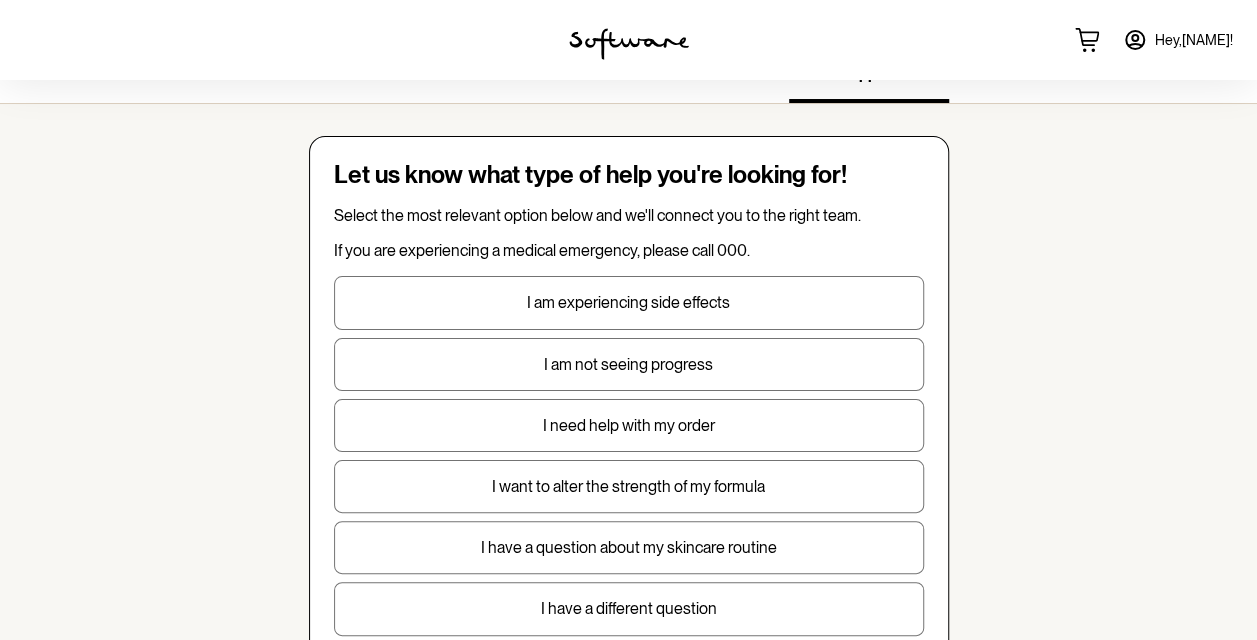 scroll, scrollTop: 3, scrollLeft: 0, axis: vertical 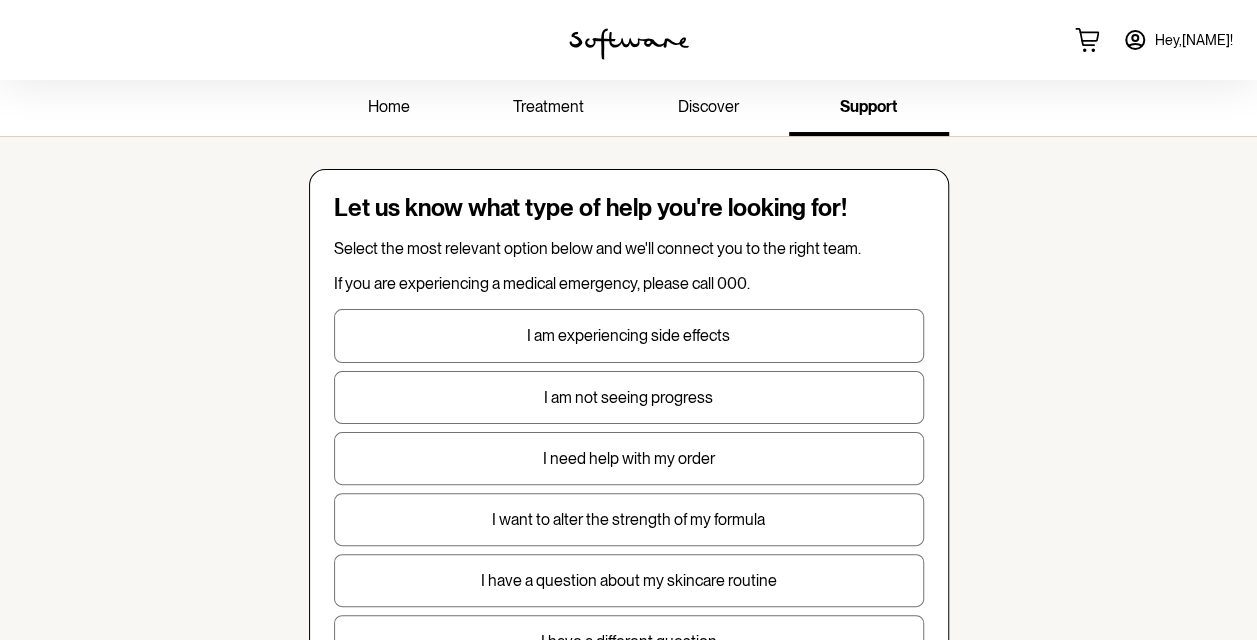 click on "treatment" at bounding box center (548, 106) 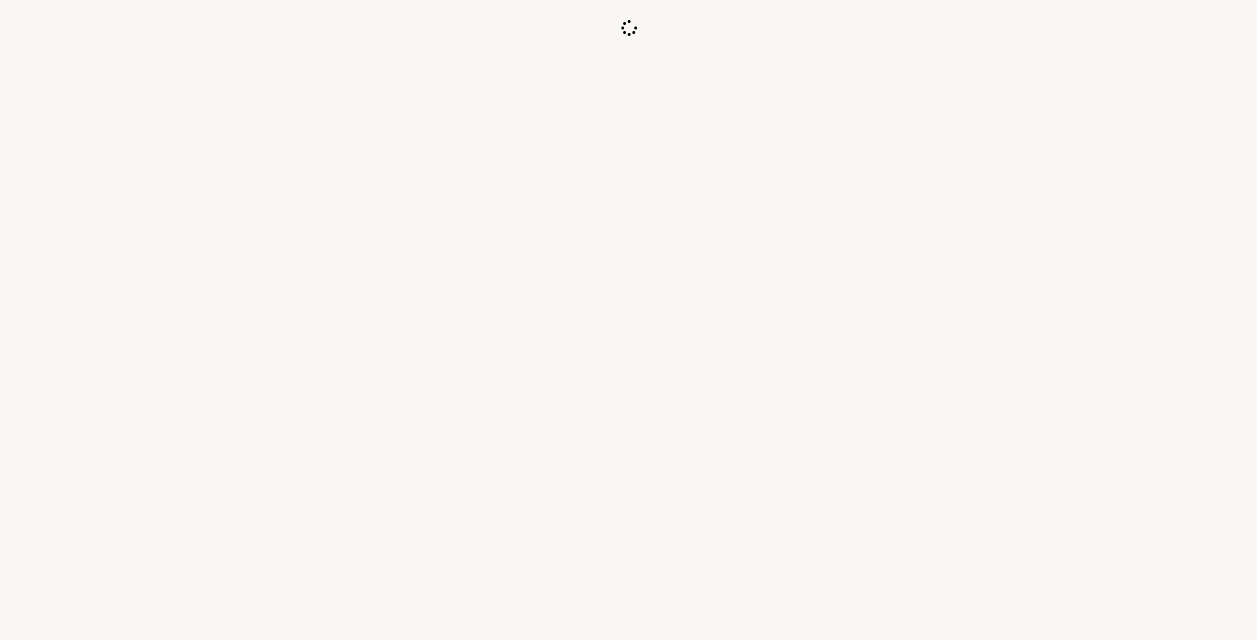 scroll, scrollTop: 0, scrollLeft: 0, axis: both 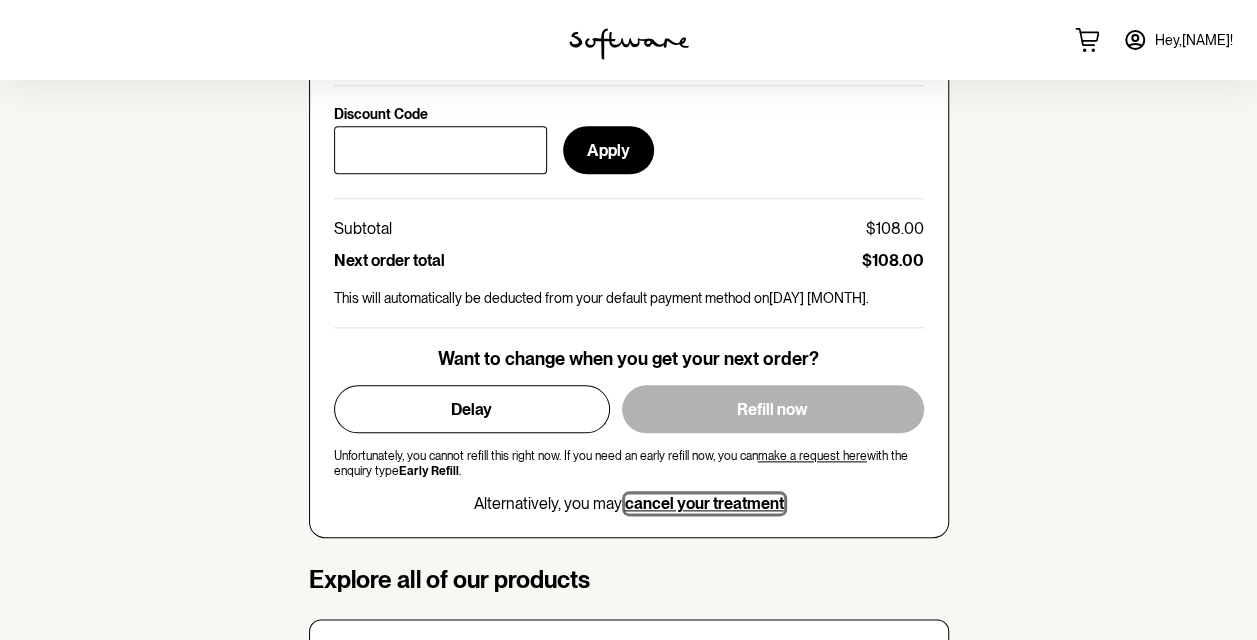 click on "cancel your treatment" at bounding box center (704, 503) 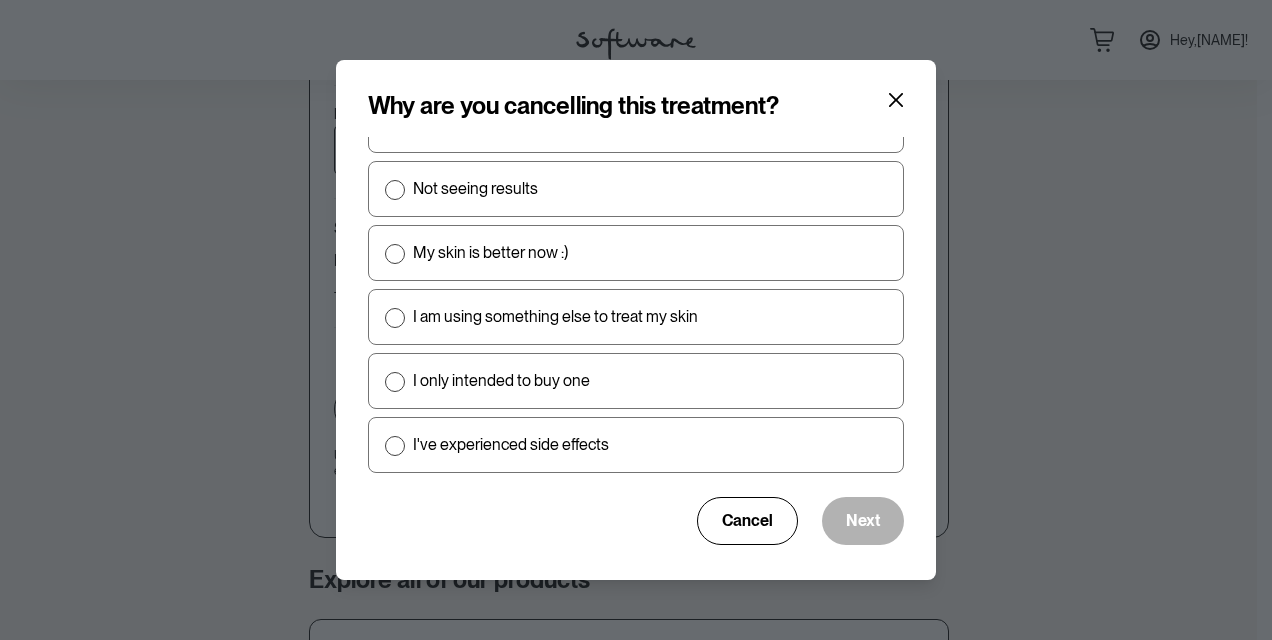 scroll, scrollTop: 0, scrollLeft: 0, axis: both 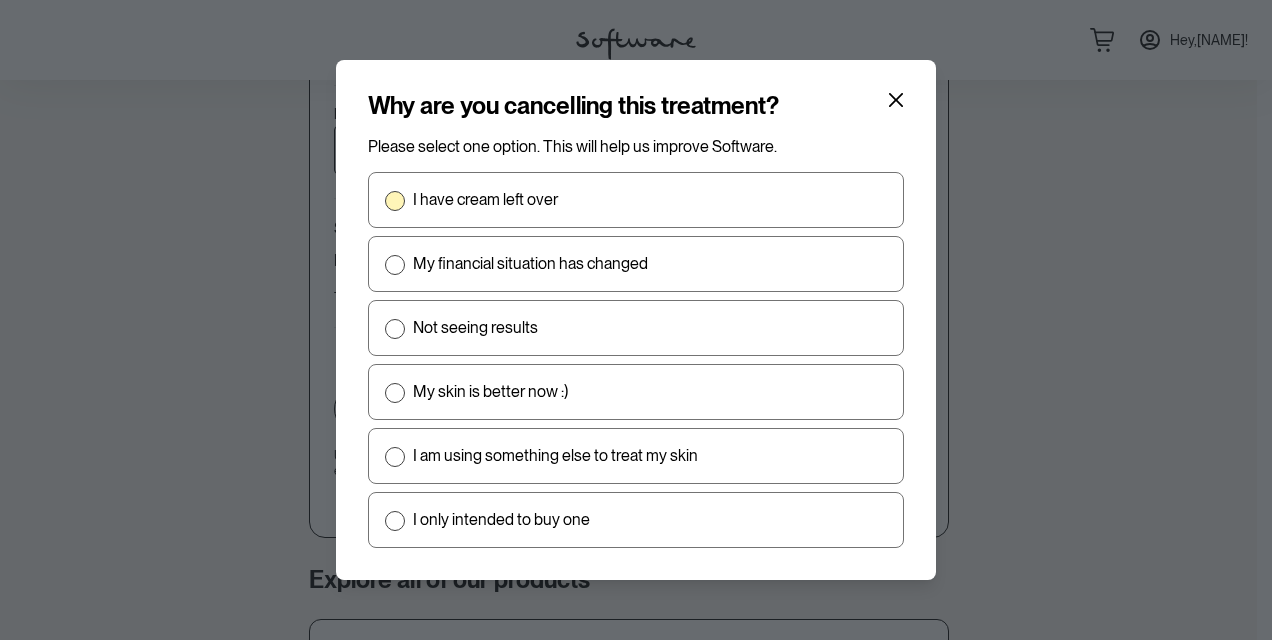 click at bounding box center [395, 201] 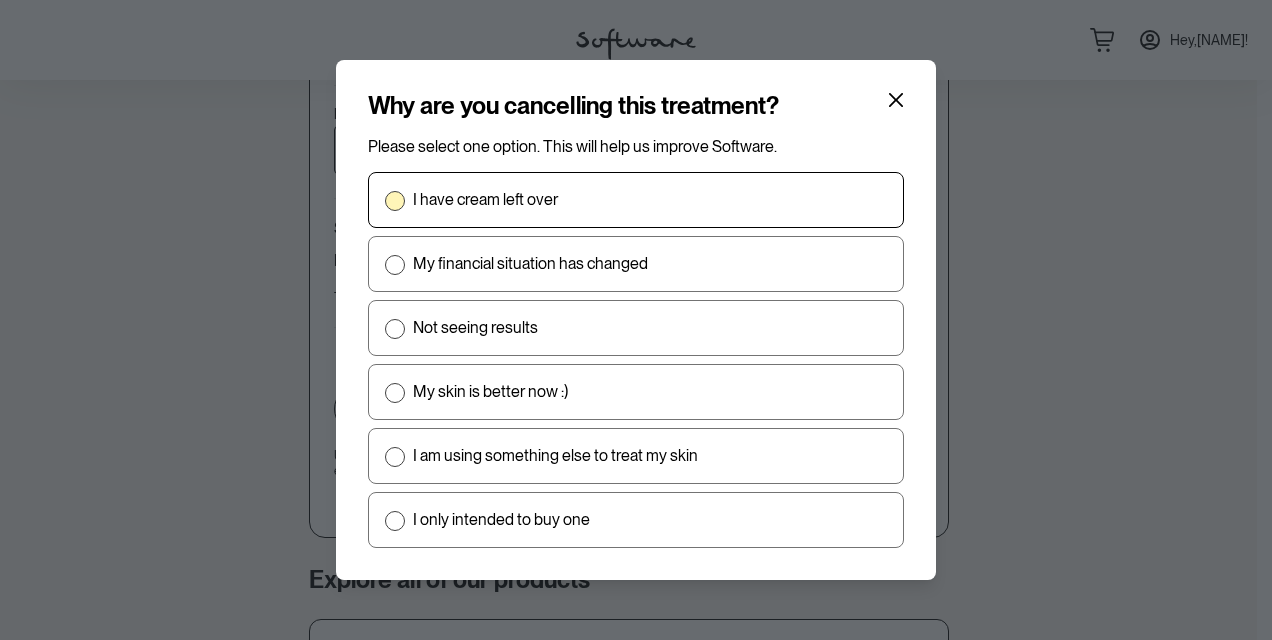click on "I have cream left over" at bounding box center (384, 200) 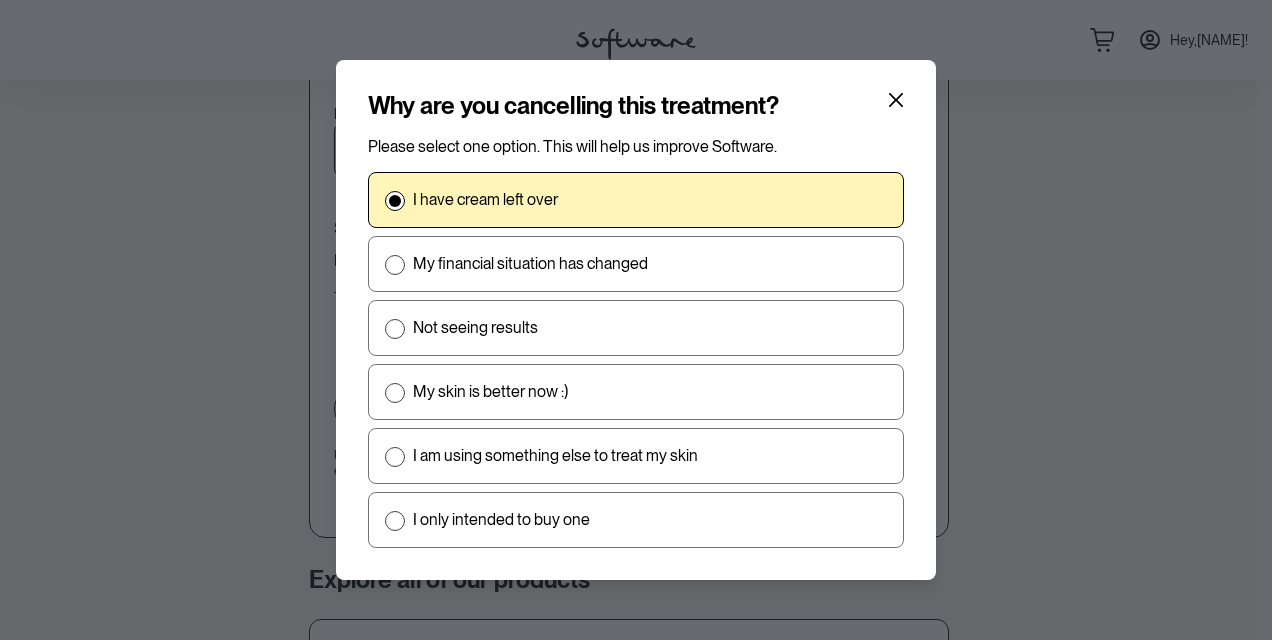 scroll, scrollTop: 139, scrollLeft: 0, axis: vertical 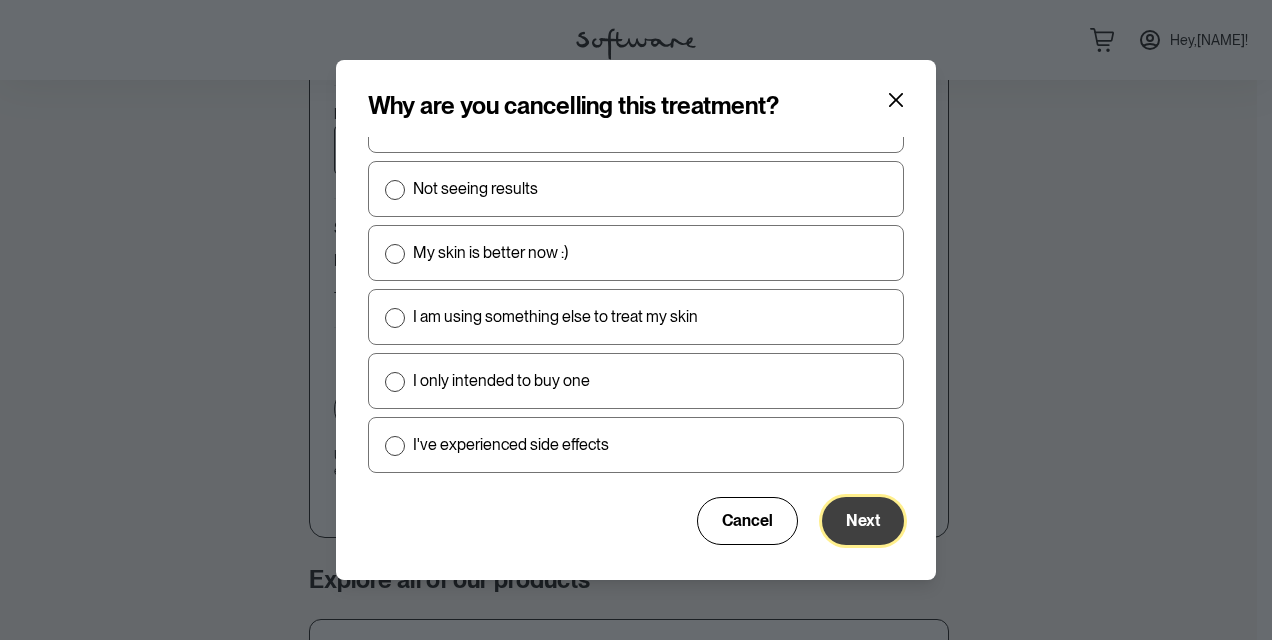 click on "Next" at bounding box center [863, 520] 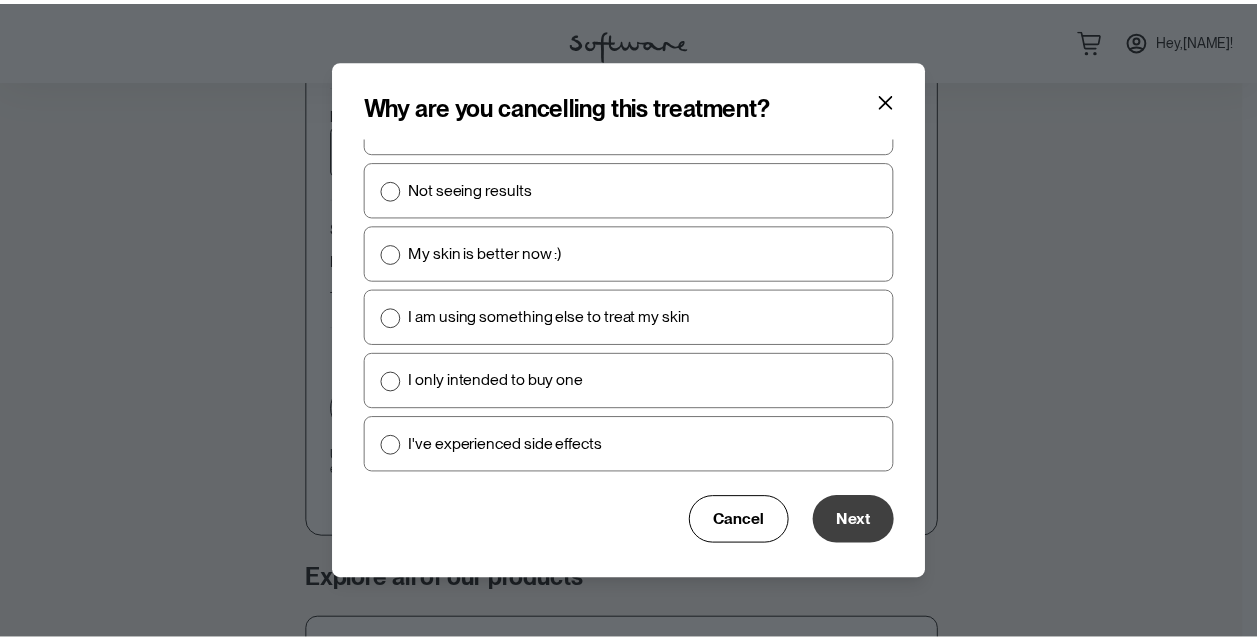 scroll, scrollTop: 0, scrollLeft: 0, axis: both 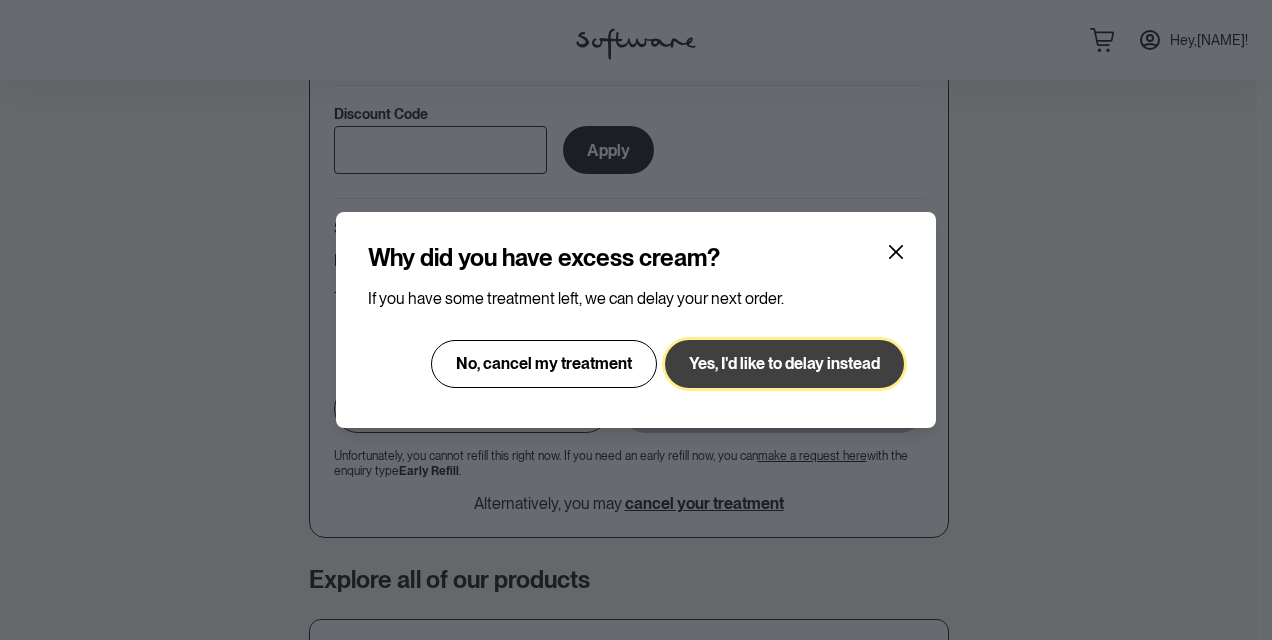 click on "Yes, I'd like to delay instead" at bounding box center [784, 363] 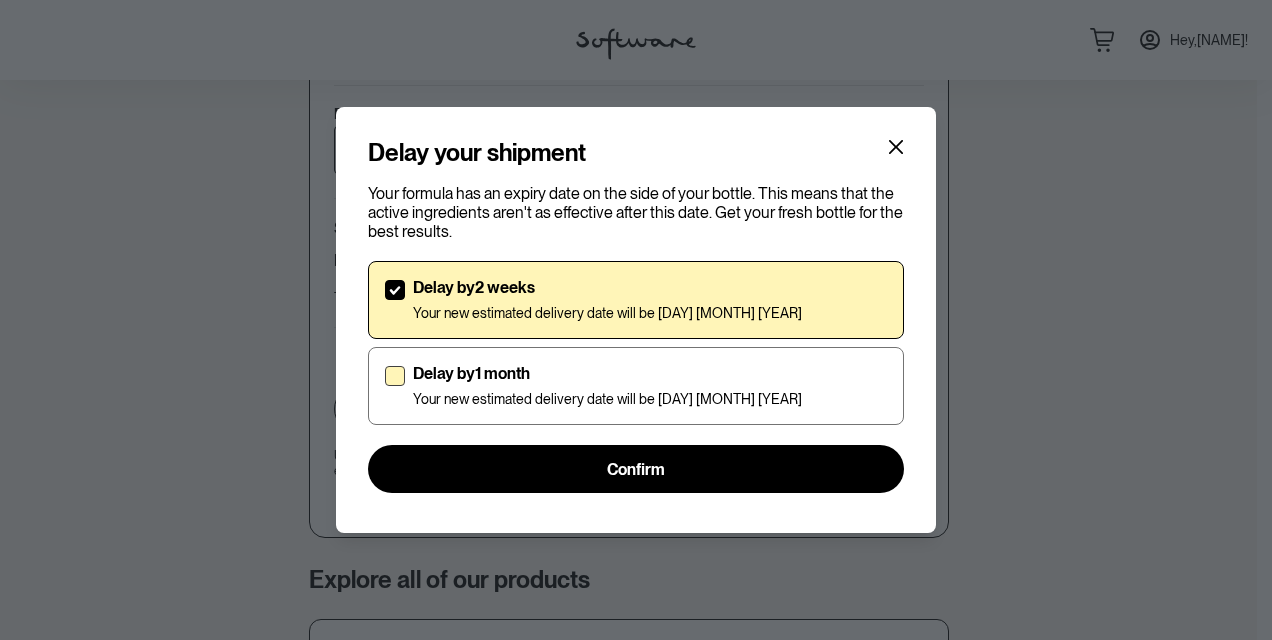 click at bounding box center (395, 376) 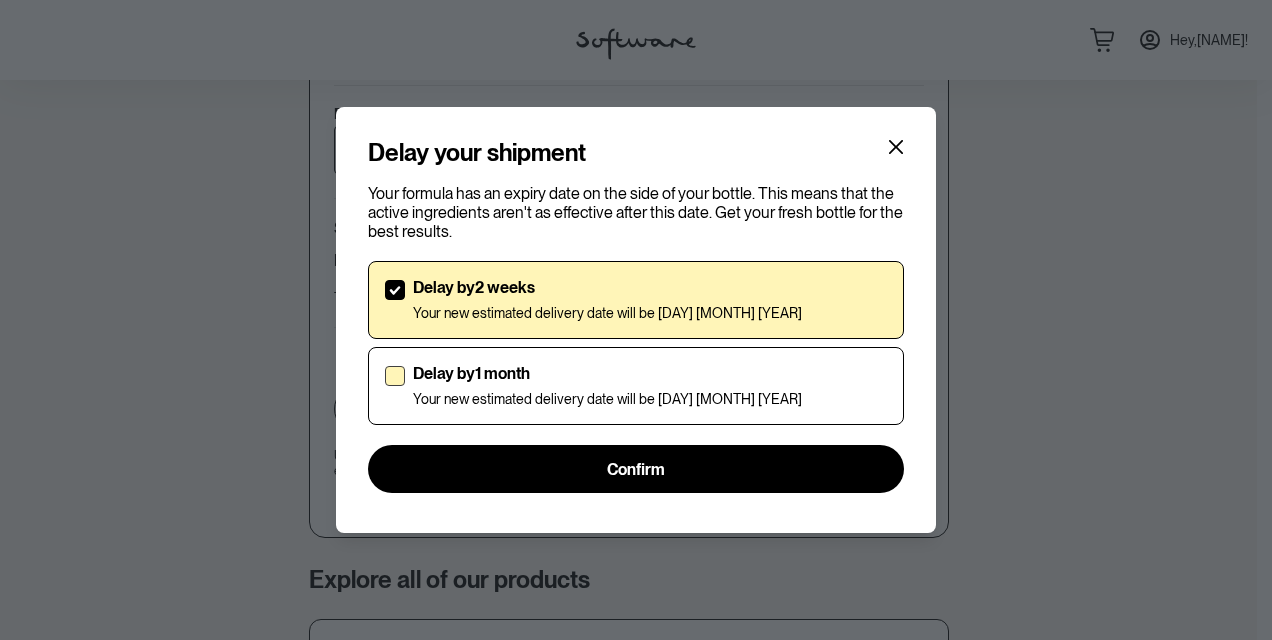 click on "Delay by  1 month Your new estimated delivery date will be   17th Oct 2025" at bounding box center (384, 386) 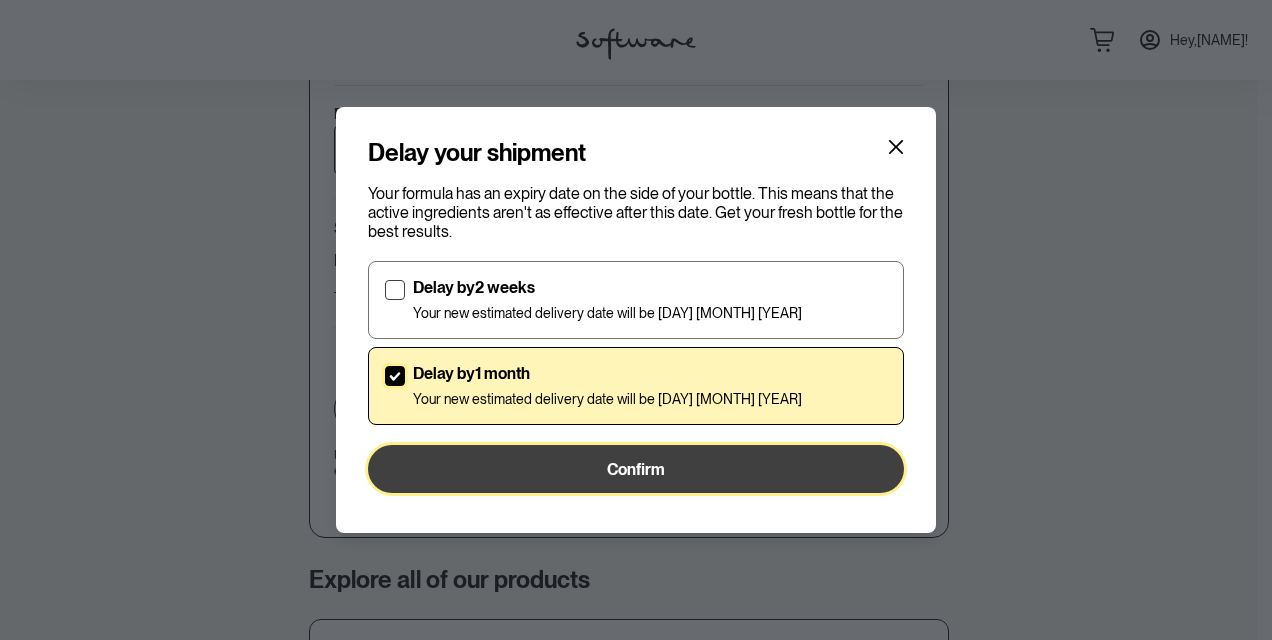 click on "Confirm" at bounding box center [636, 469] 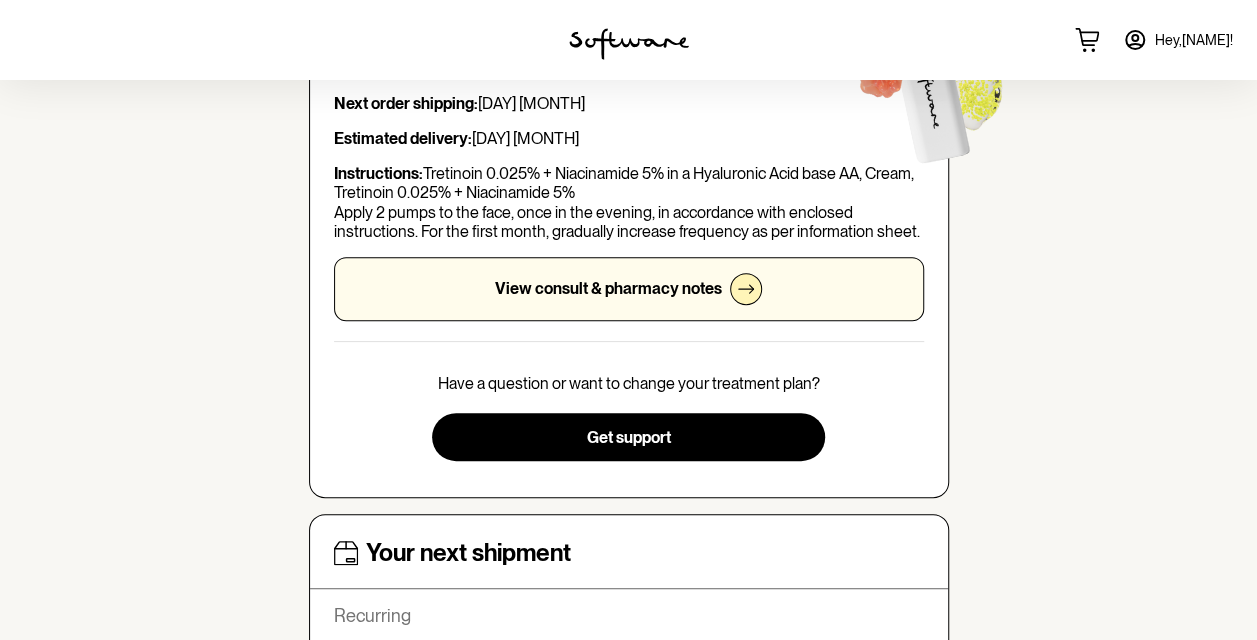 scroll, scrollTop: 210, scrollLeft: 0, axis: vertical 